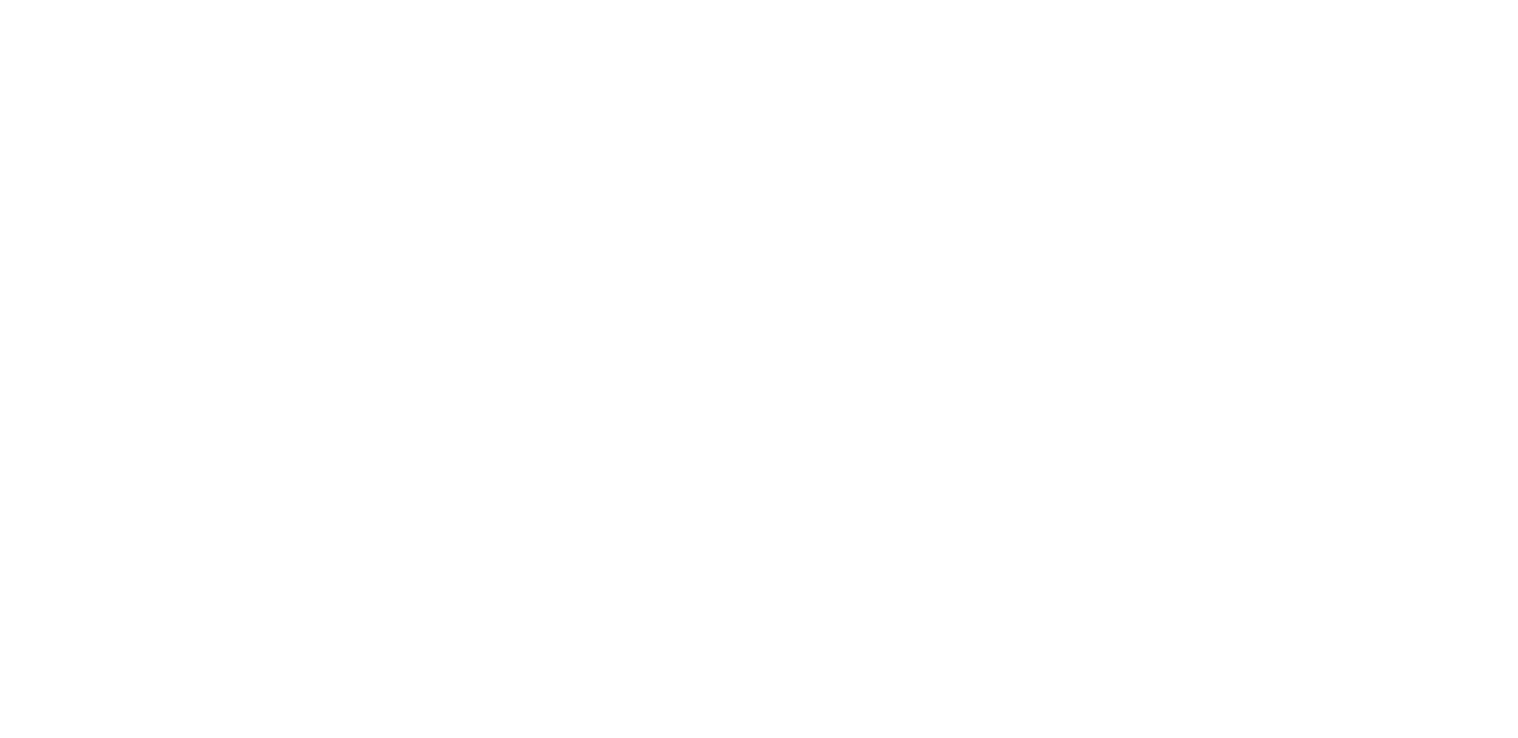 scroll, scrollTop: 0, scrollLeft: 0, axis: both 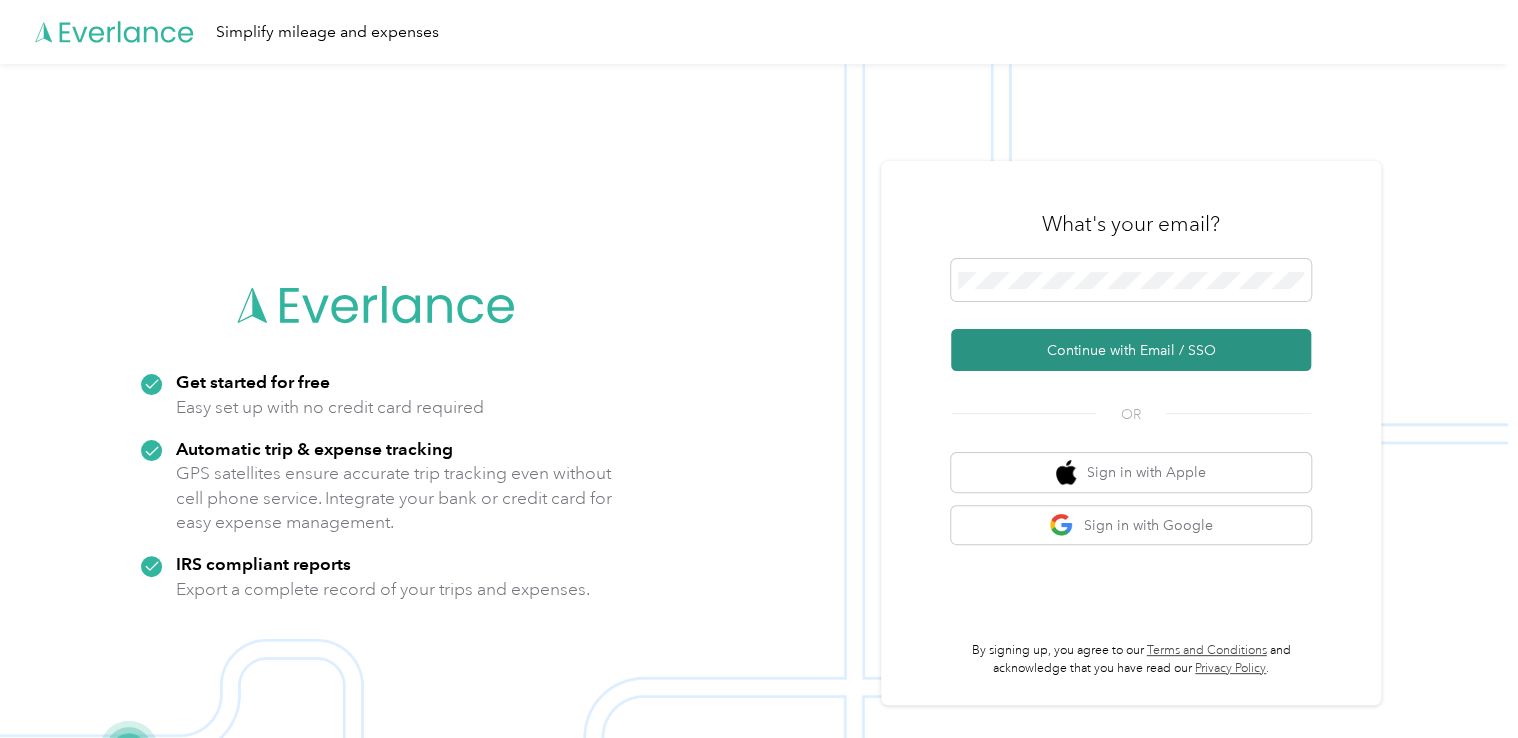 click on "Continue with Email / SSO" at bounding box center (1131, 350) 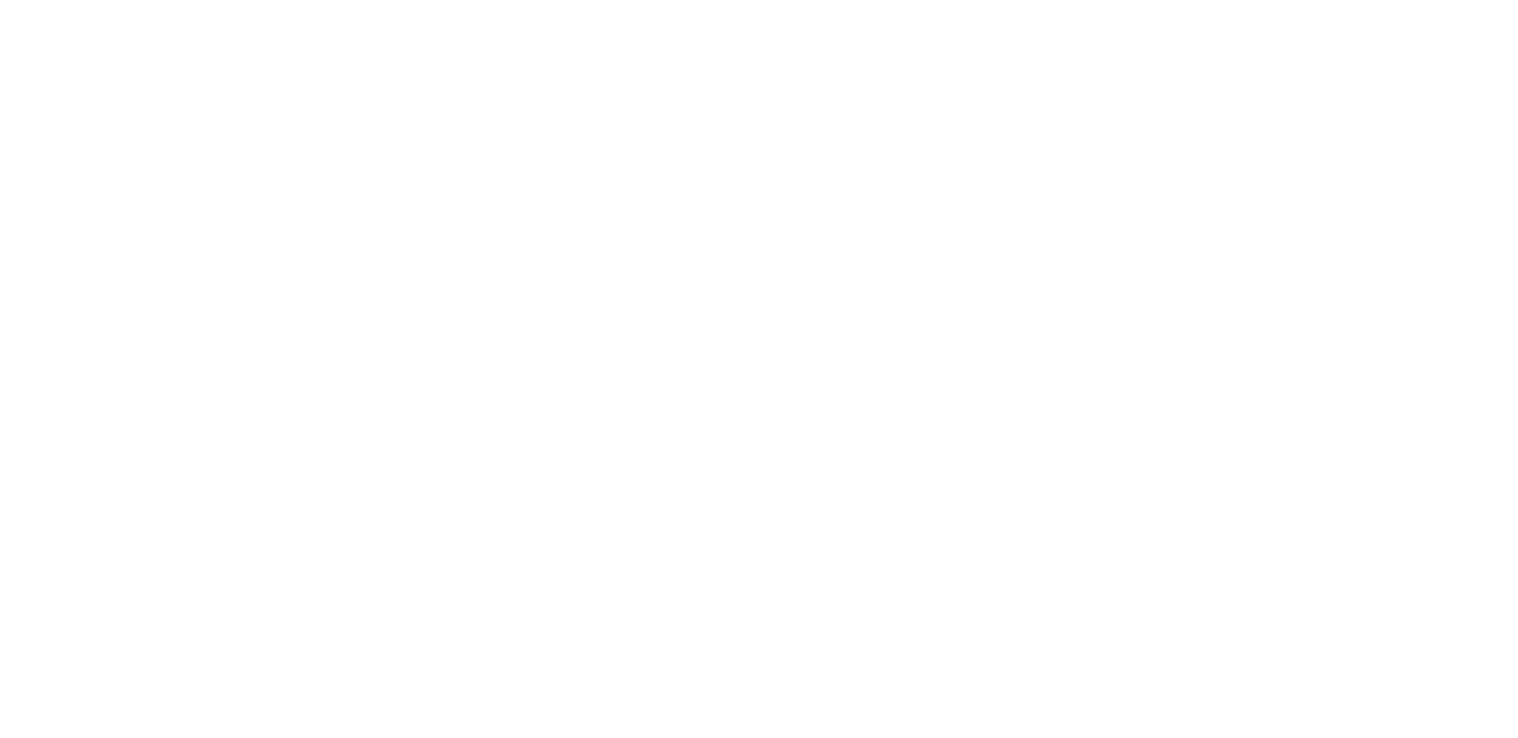 scroll, scrollTop: 0, scrollLeft: 0, axis: both 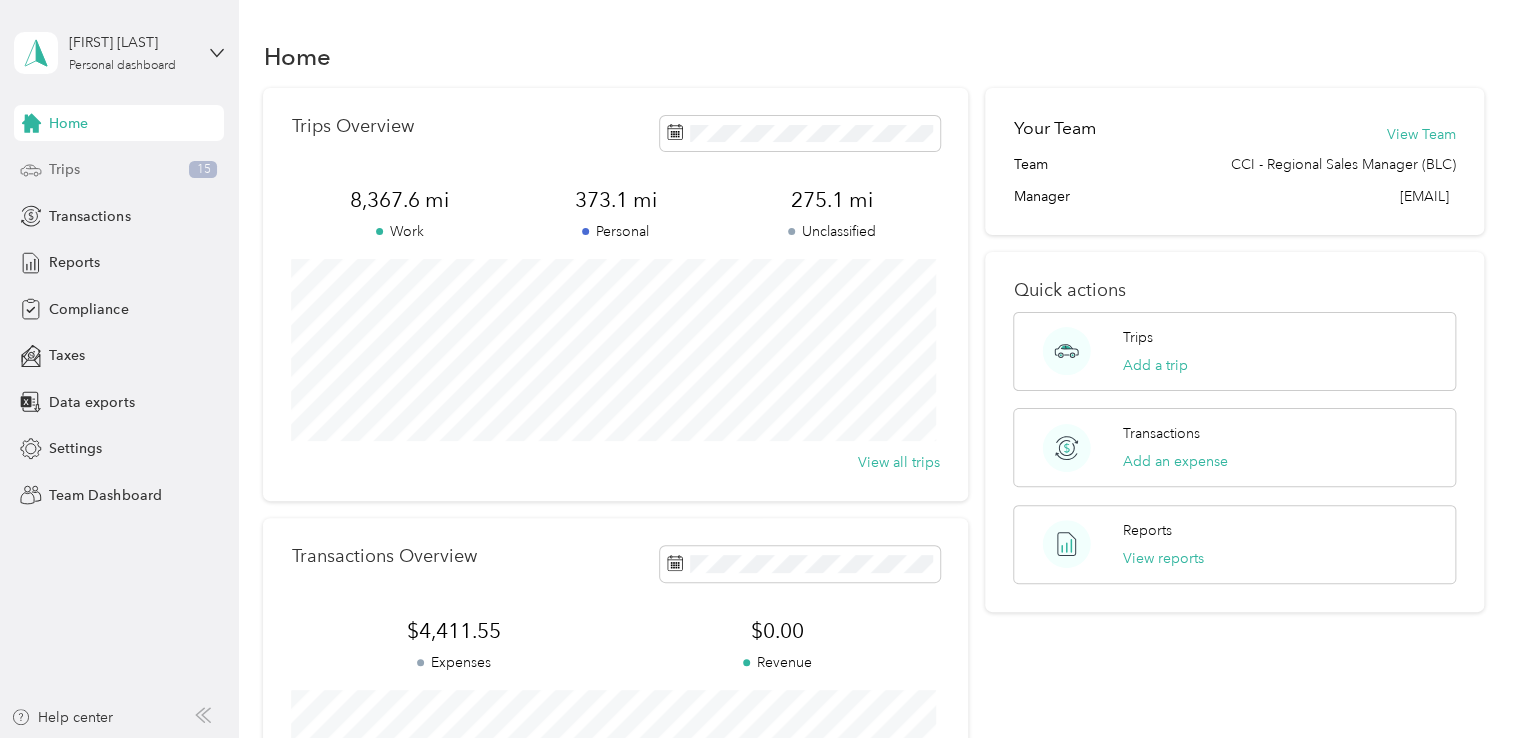click on "Trips 15" at bounding box center (119, 170) 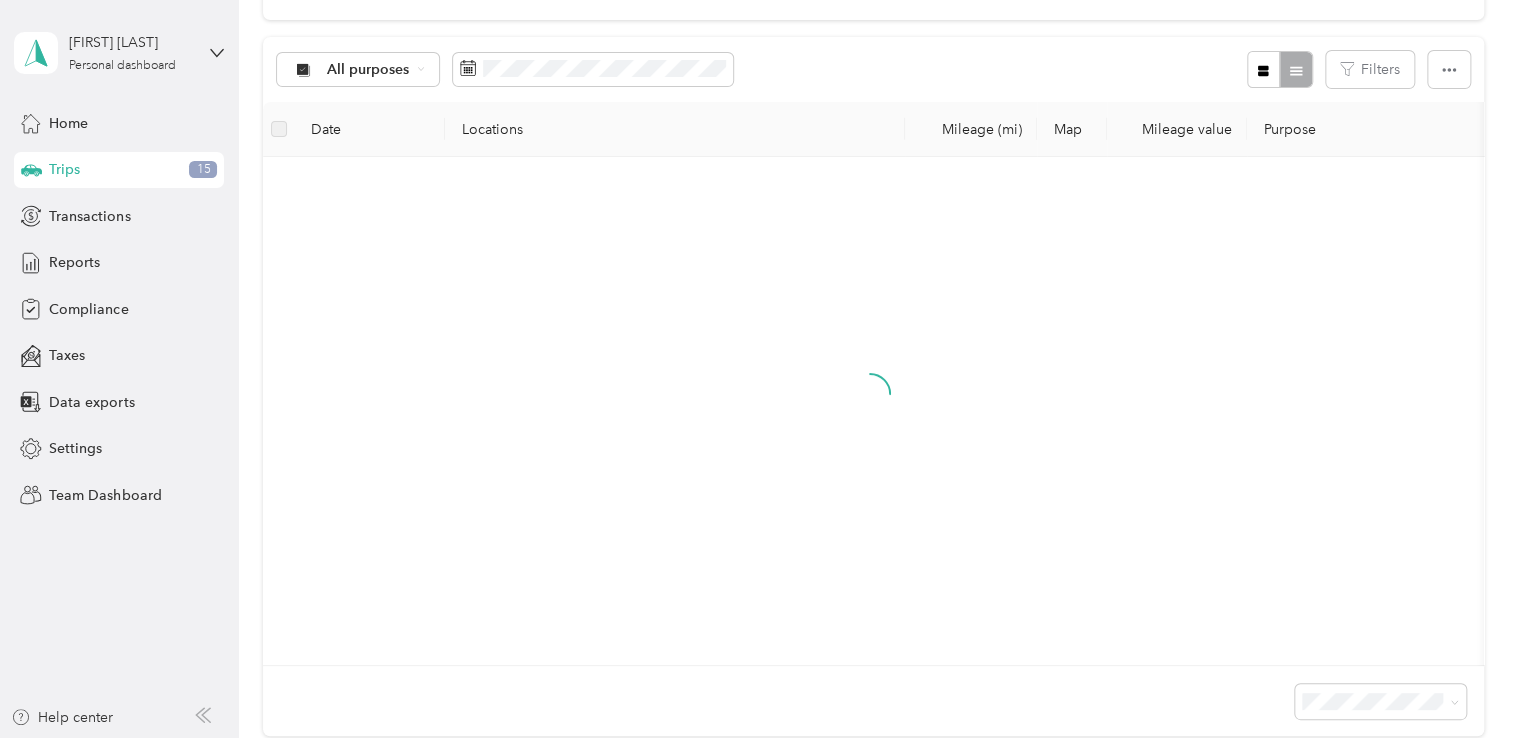 scroll, scrollTop: 0, scrollLeft: 0, axis: both 